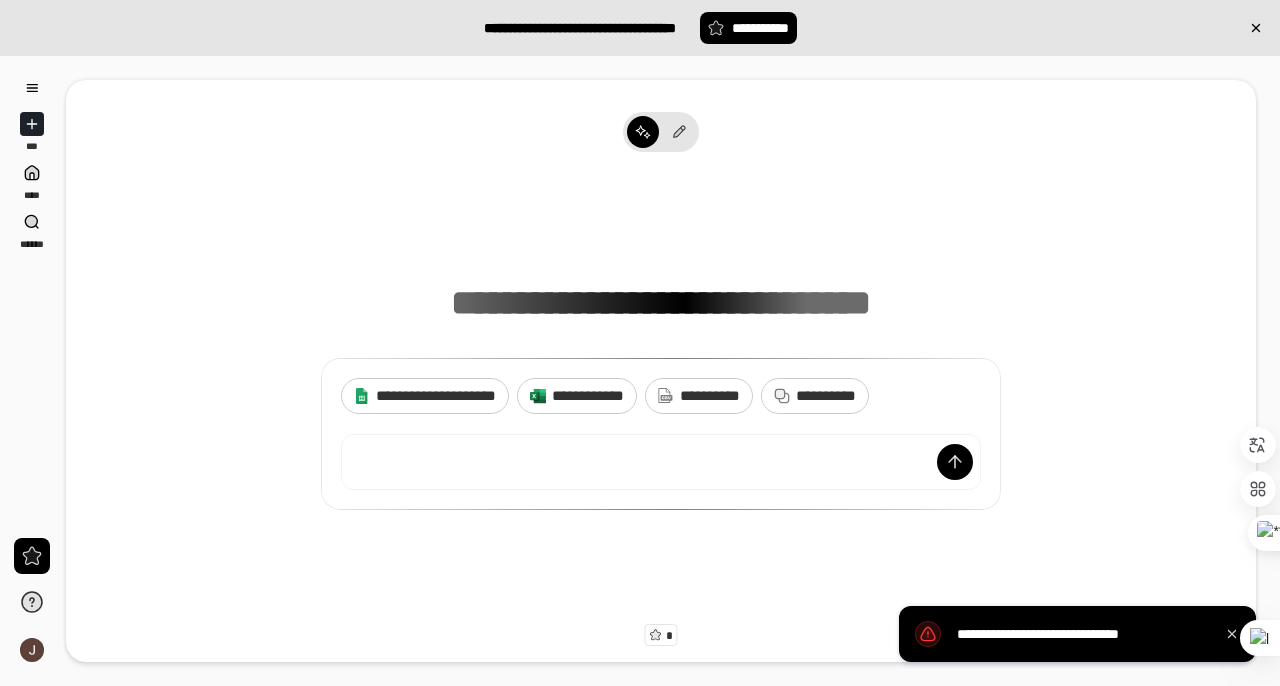 click at bounding box center [32, 88] 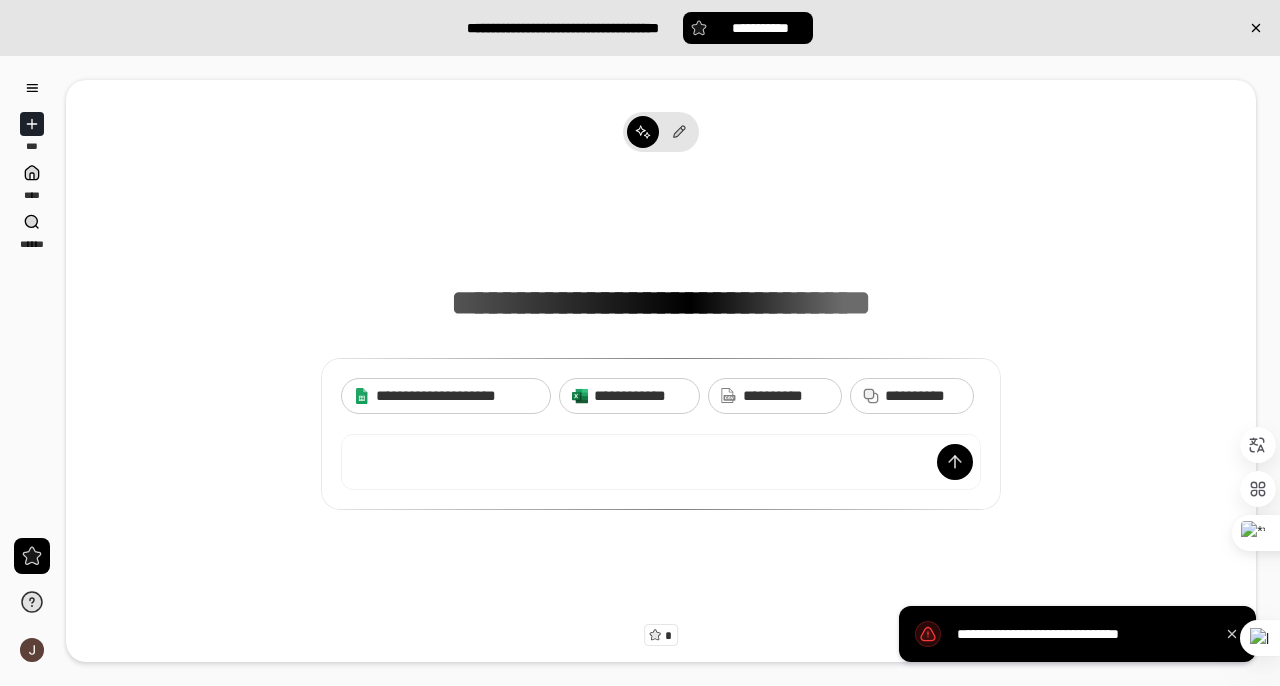 scroll, scrollTop: 0, scrollLeft: 0, axis: both 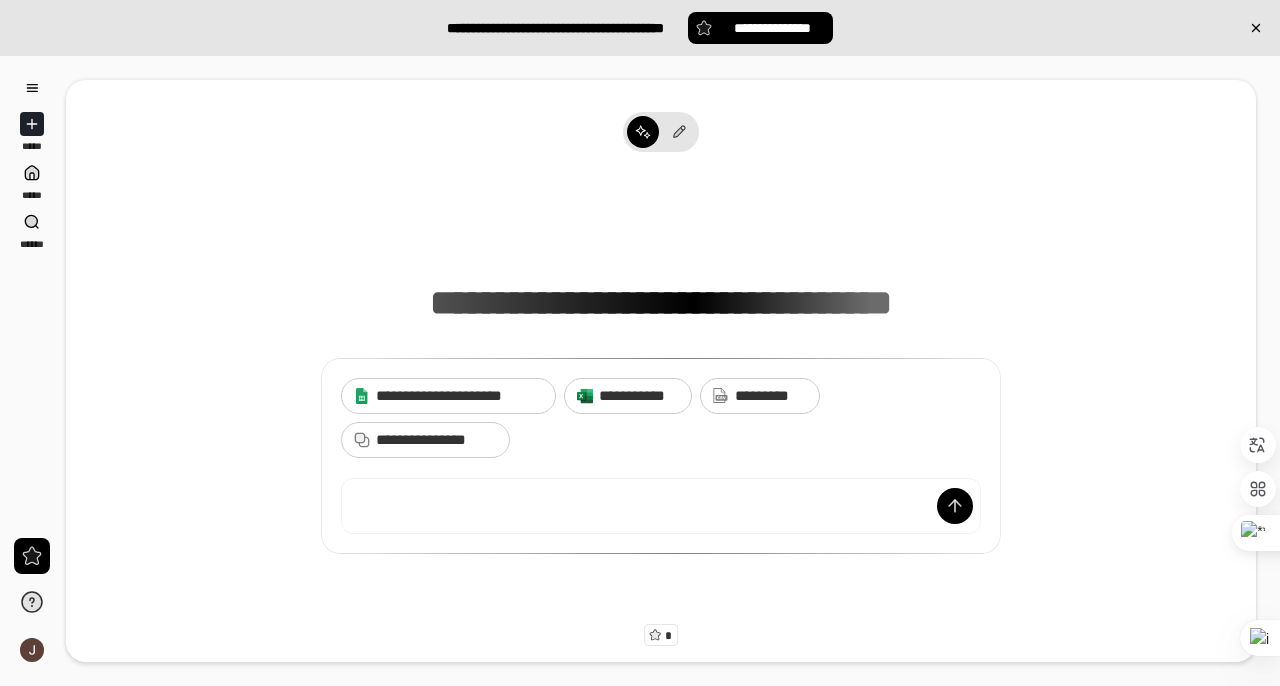 click on "[FIRST] [LAST] [CITY] [STATE] [COUNTRY]" at bounding box center (661, 369) 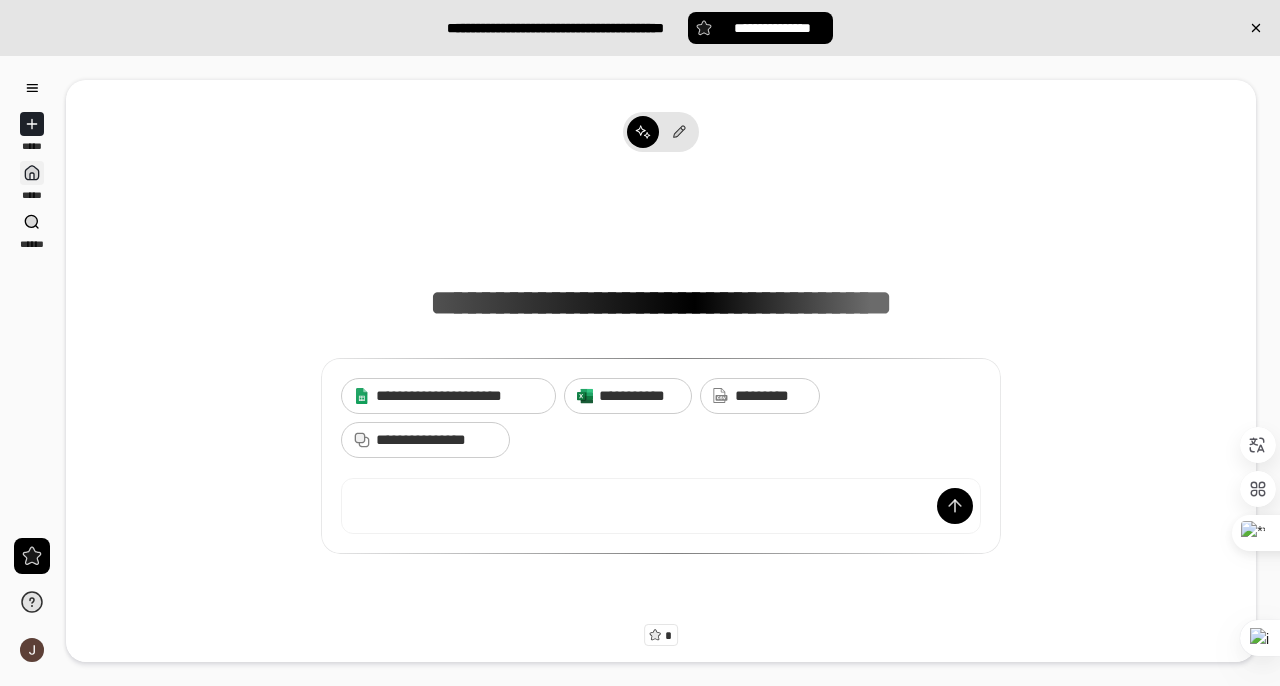 click on "*****" at bounding box center [31, 181] 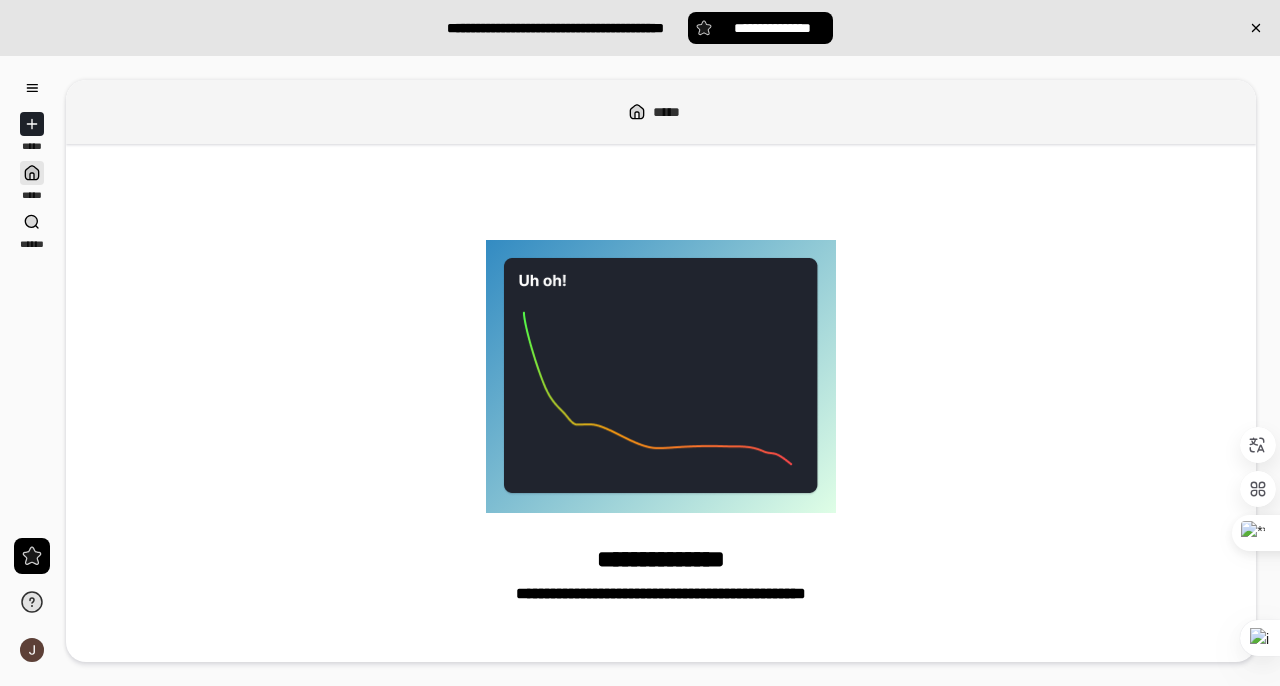 scroll, scrollTop: 152, scrollLeft: 0, axis: vertical 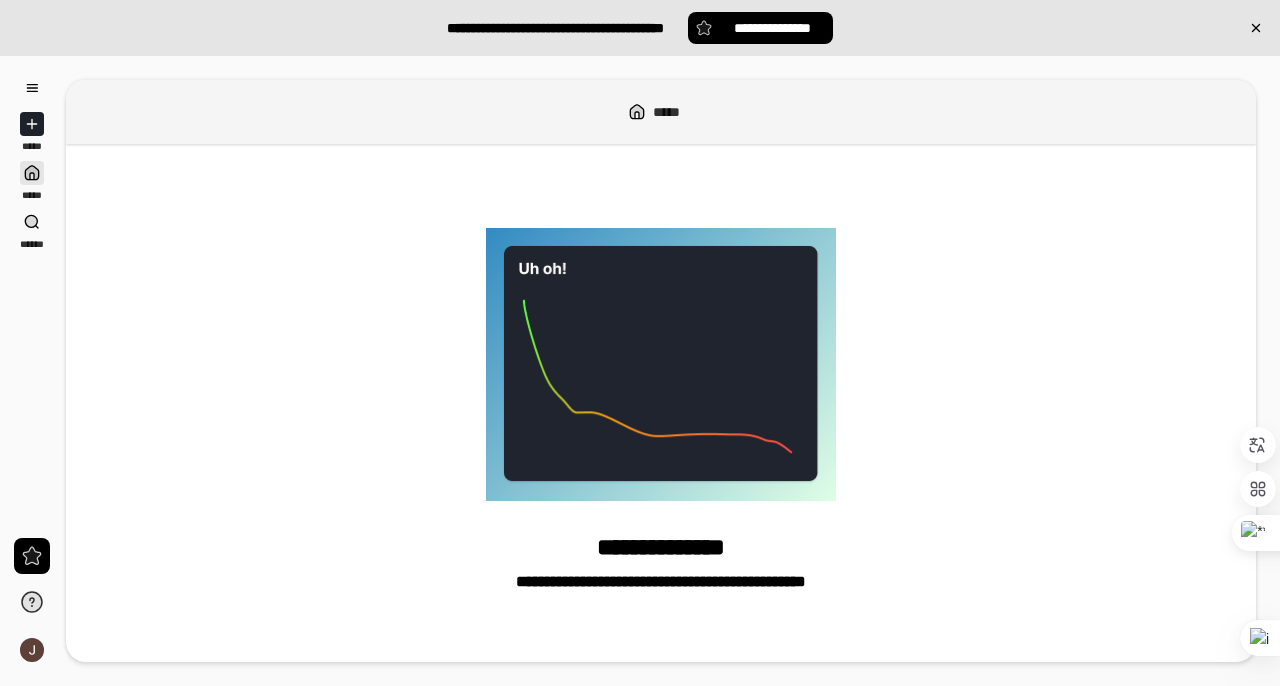 click at bounding box center [32, 124] 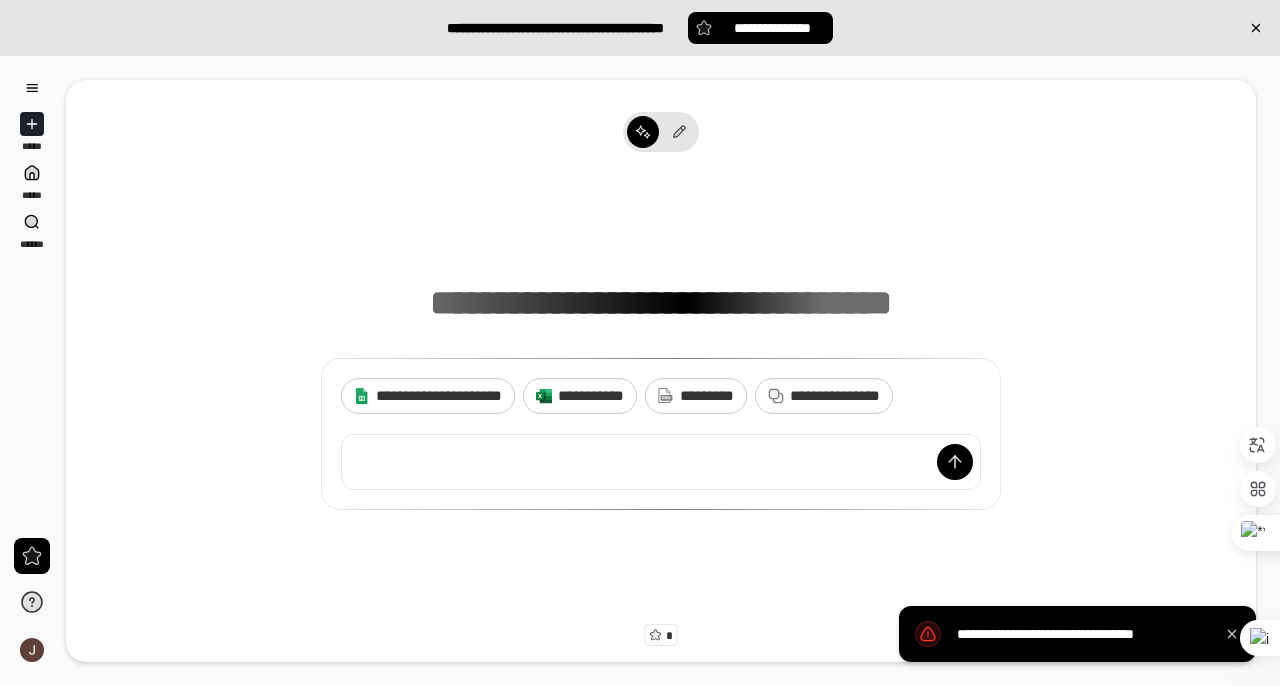 click at bounding box center (661, 462) 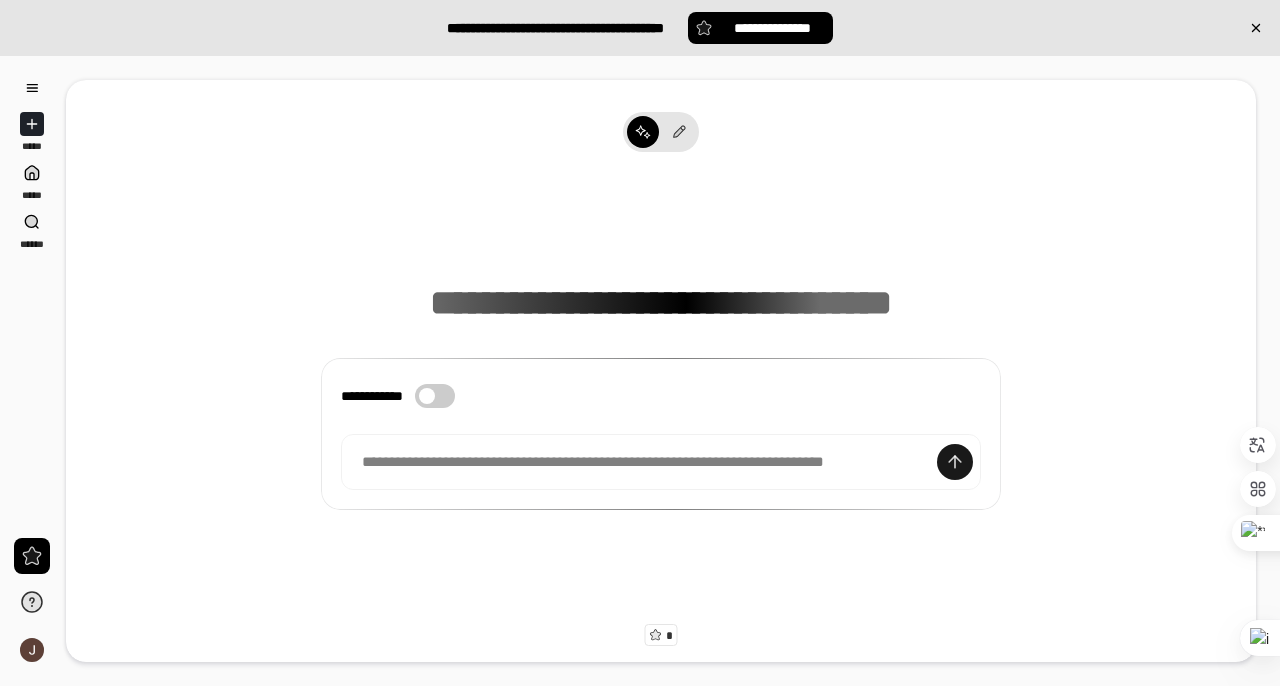 click at bounding box center [955, 462] 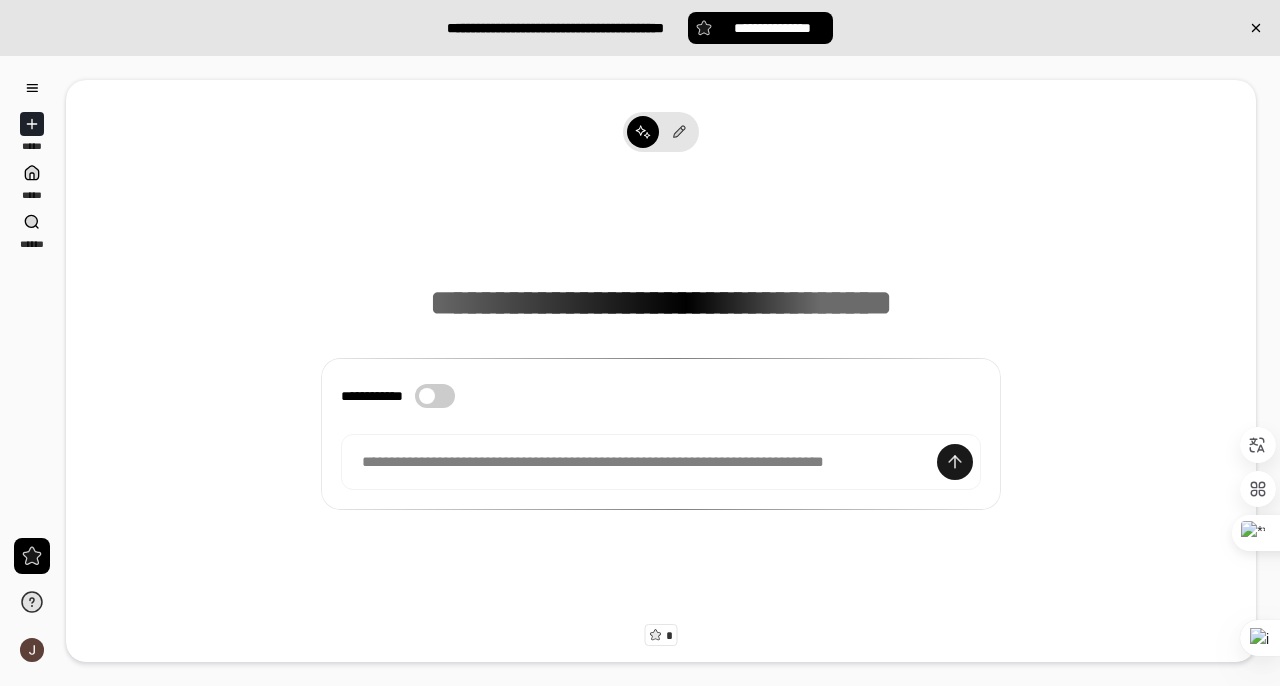 click at bounding box center [955, 462] 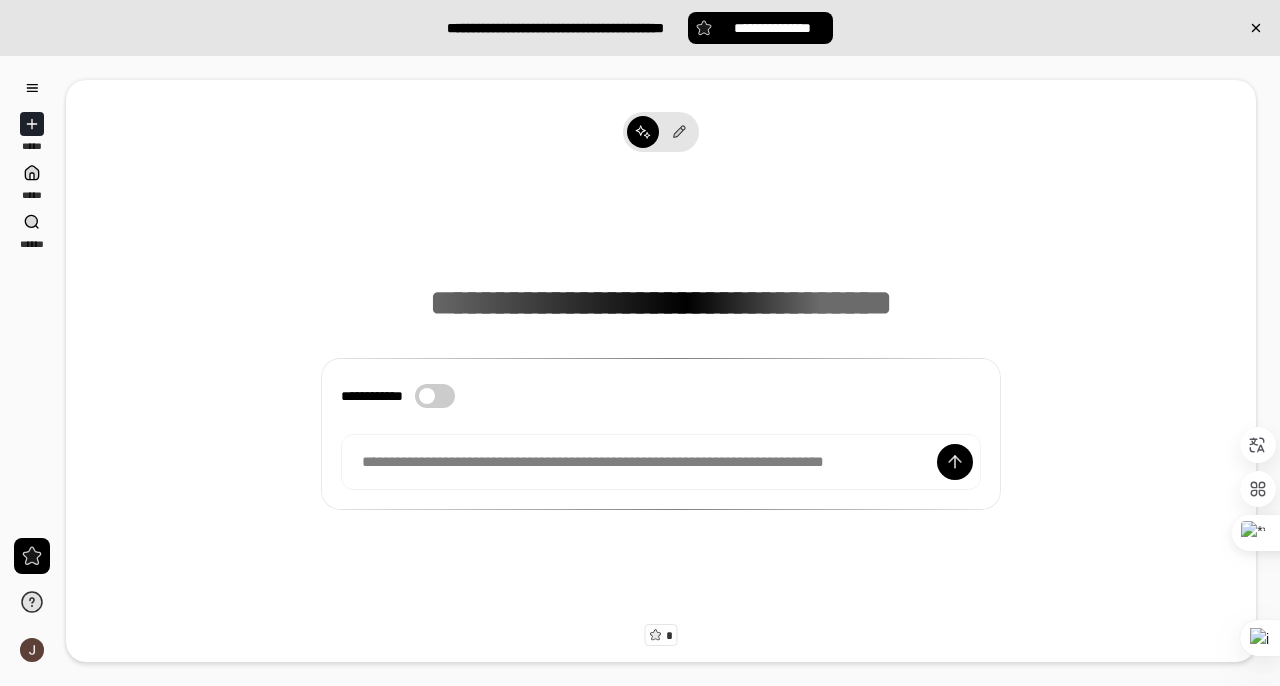 click on "[FIRST] [LAST] [LAST] [STATE]" at bounding box center [661, 371] 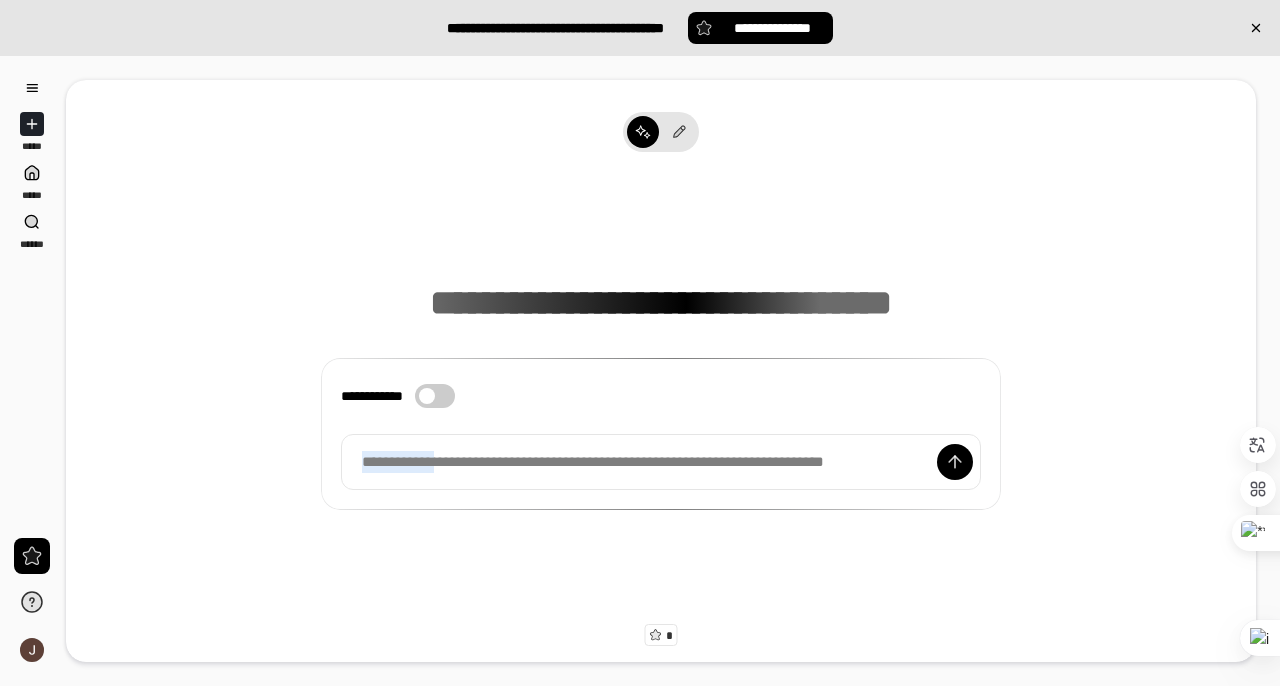 drag, startPoint x: 353, startPoint y: 467, endPoint x: 452, endPoint y: 471, distance: 99.08077 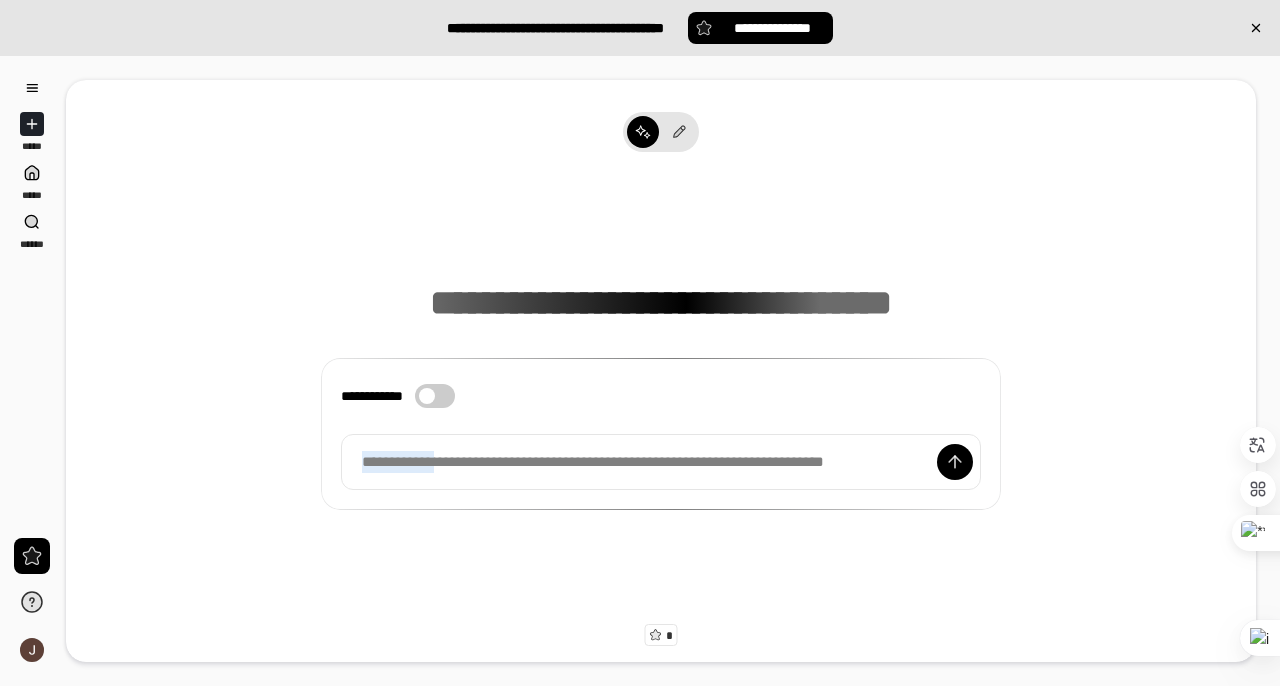 click on "**********" at bounding box center [661, 462] 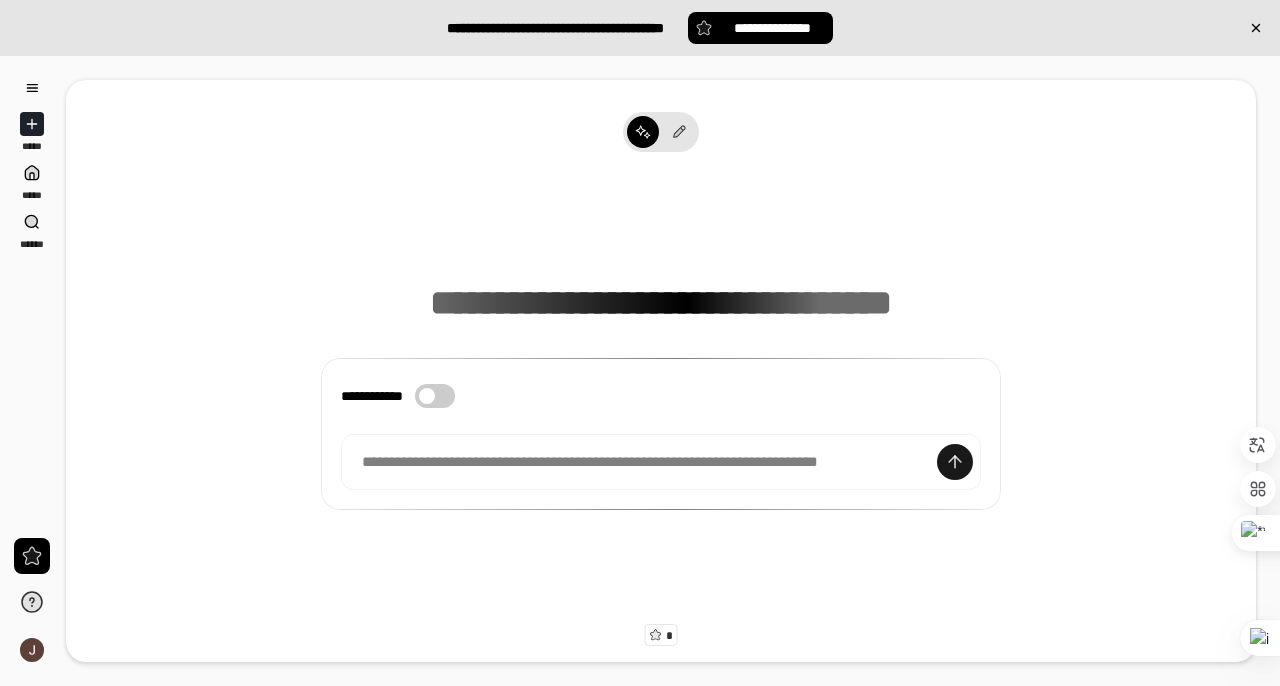 click at bounding box center [955, 462] 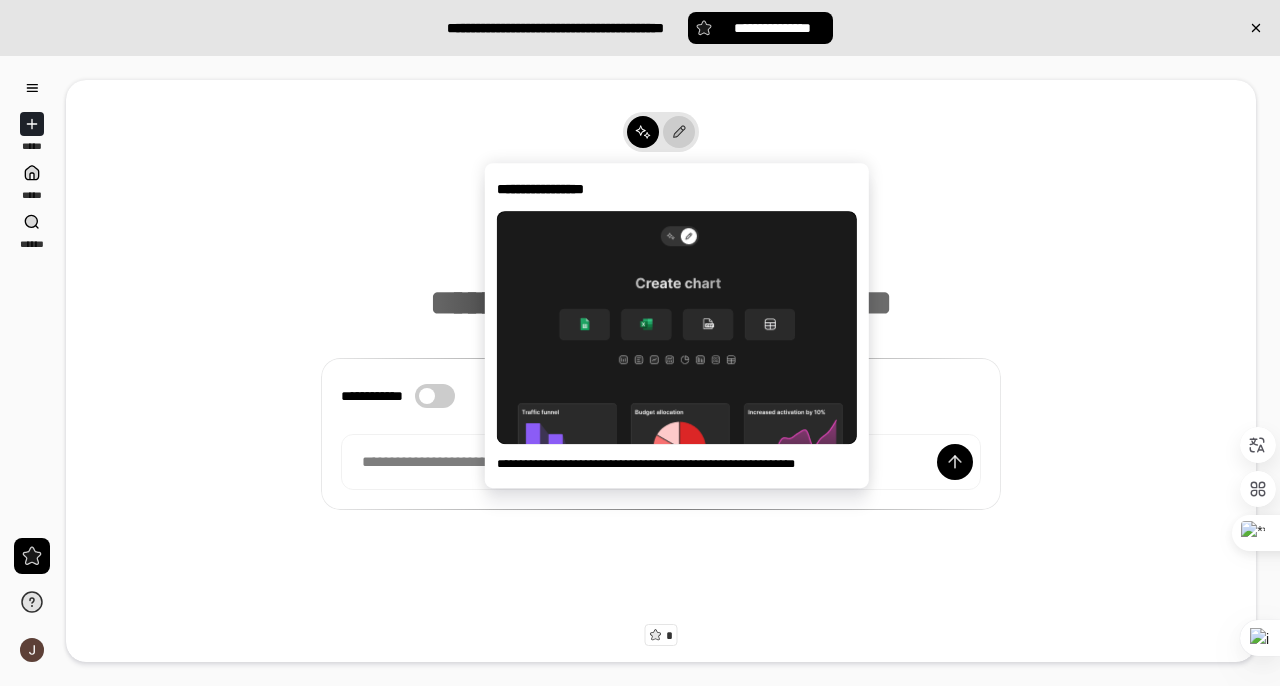 click at bounding box center (679, 132) 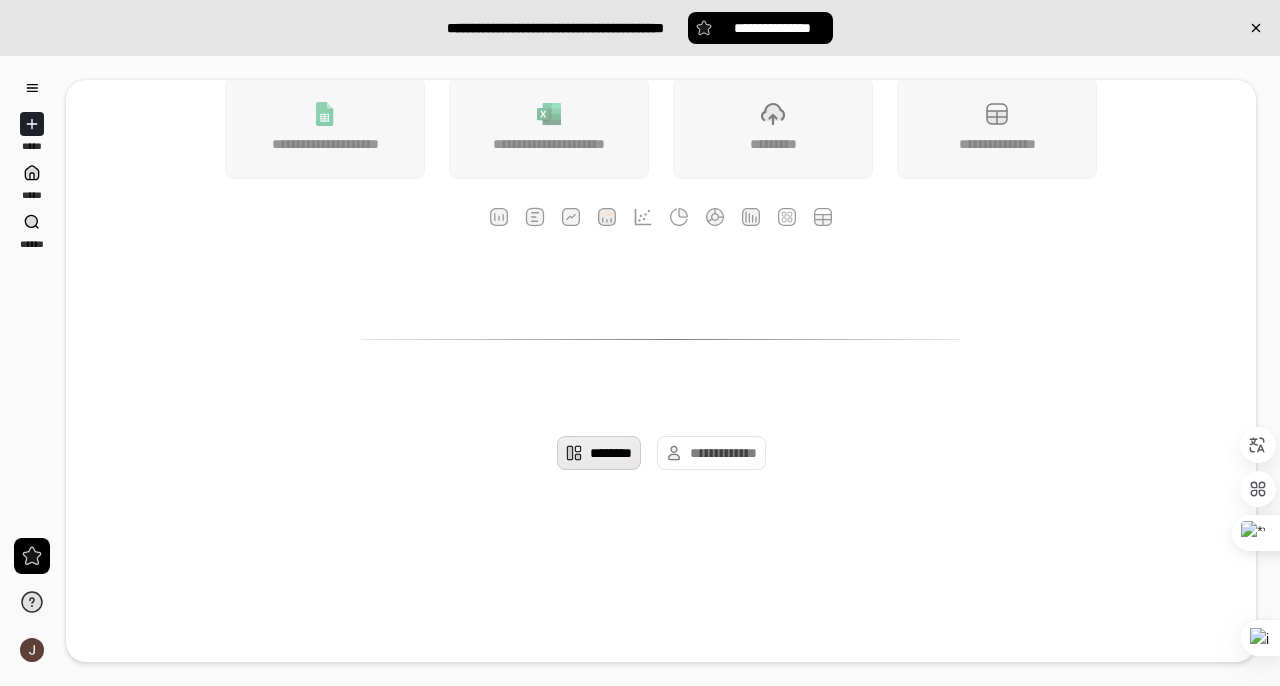 scroll, scrollTop: 283, scrollLeft: 0, axis: vertical 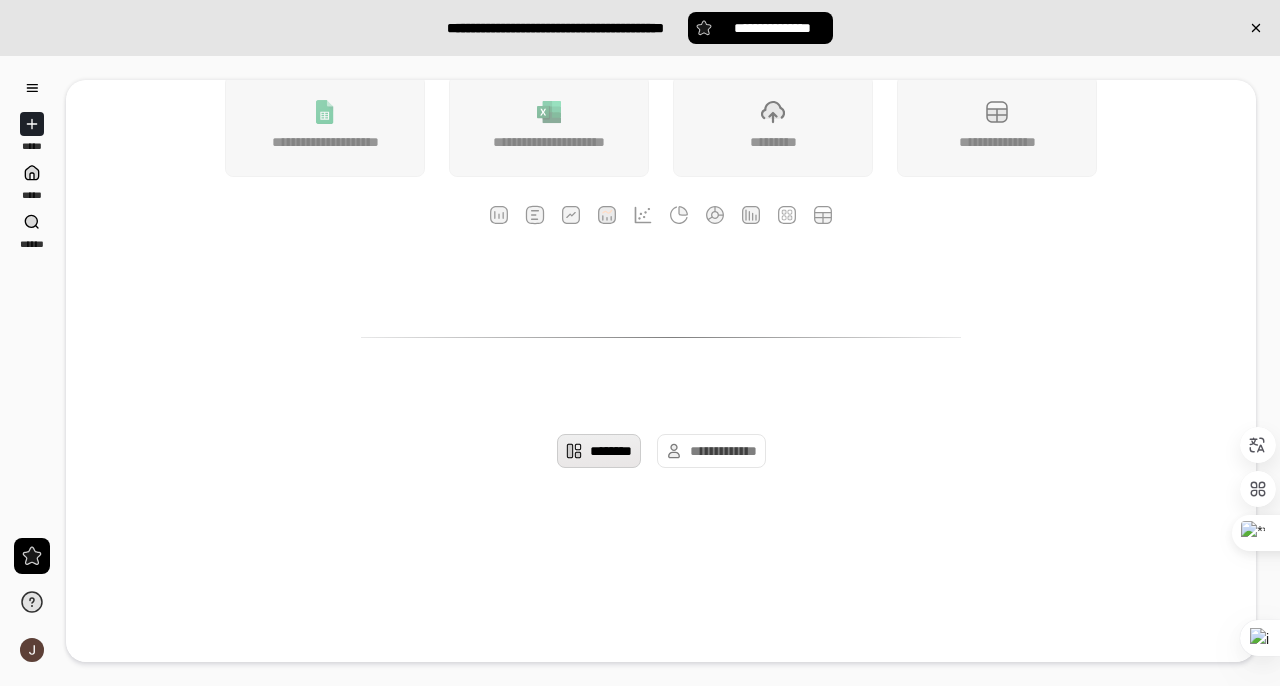 click on "[FIRST] [LAST] [CITY] [STATE] [COUNTRY] [ZIP]" at bounding box center [661, 248] 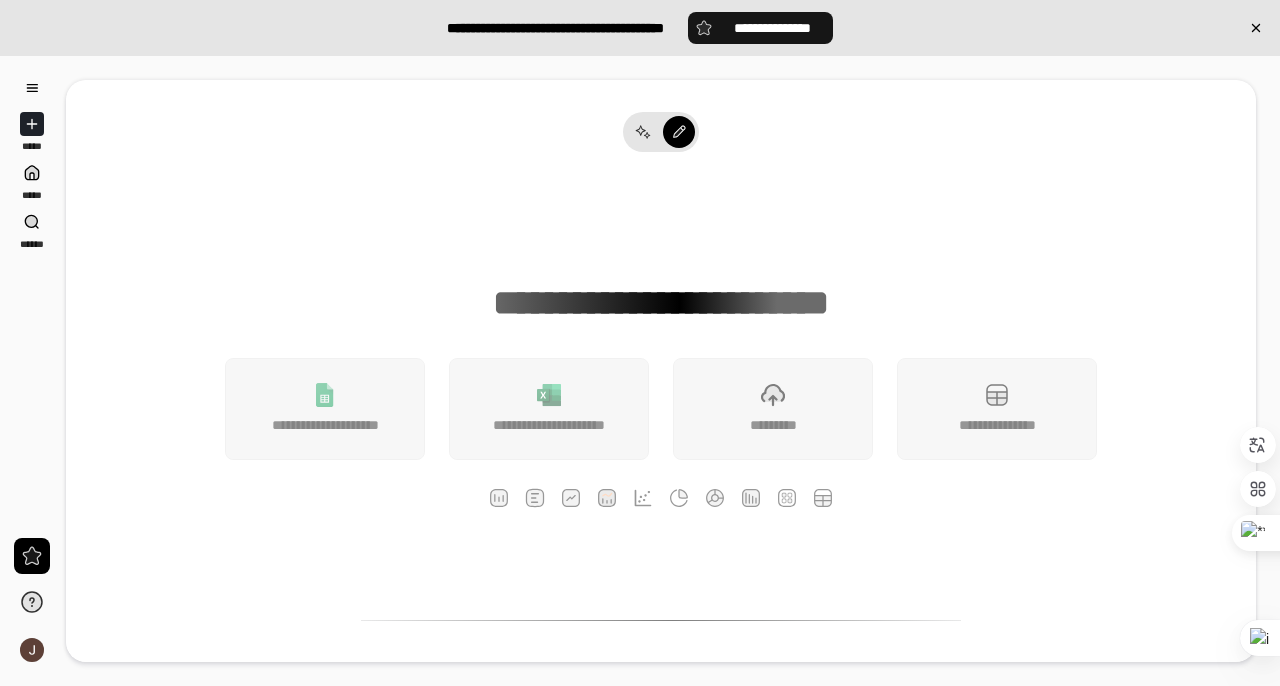 click on "**********" at bounding box center [760, 28] 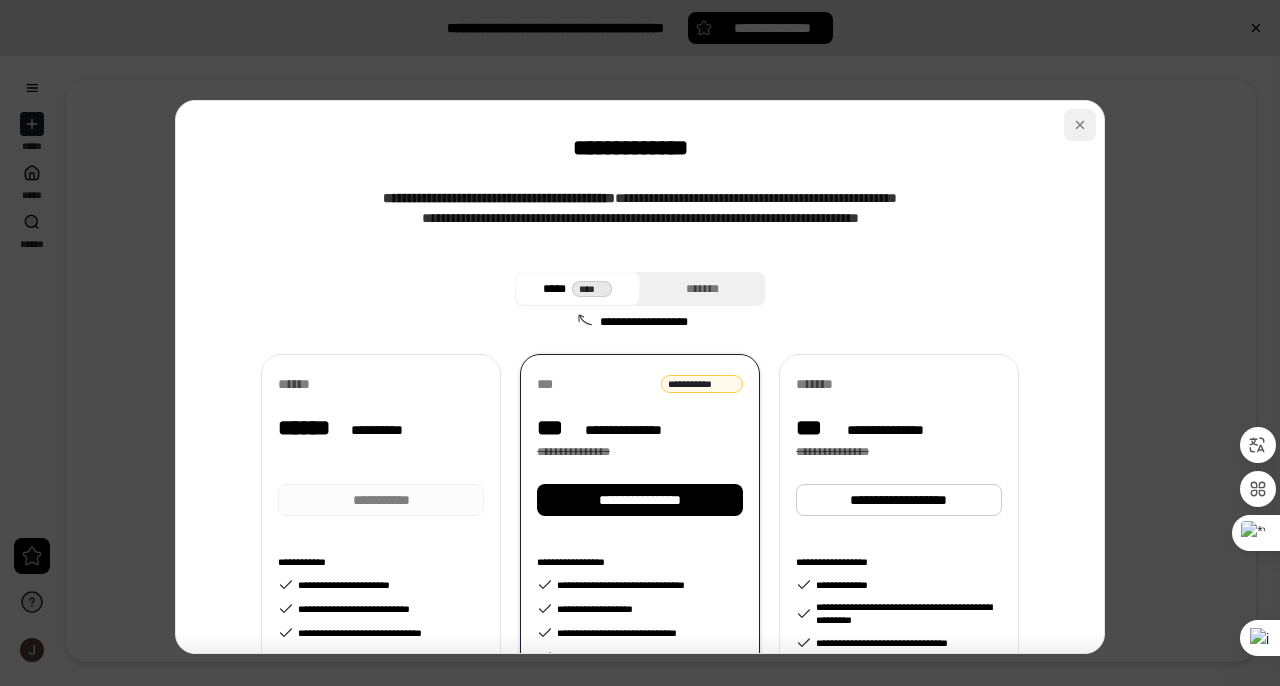 click at bounding box center [1080, 125] 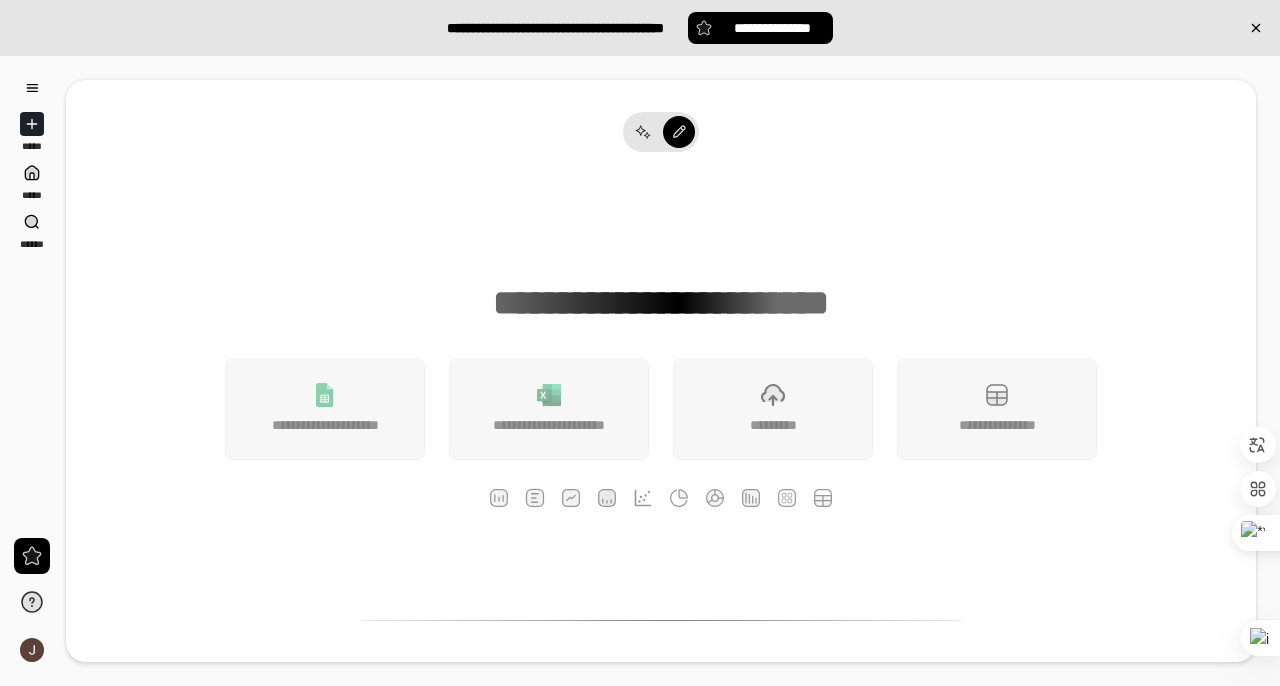 click on "**********" at bounding box center (555, 28) 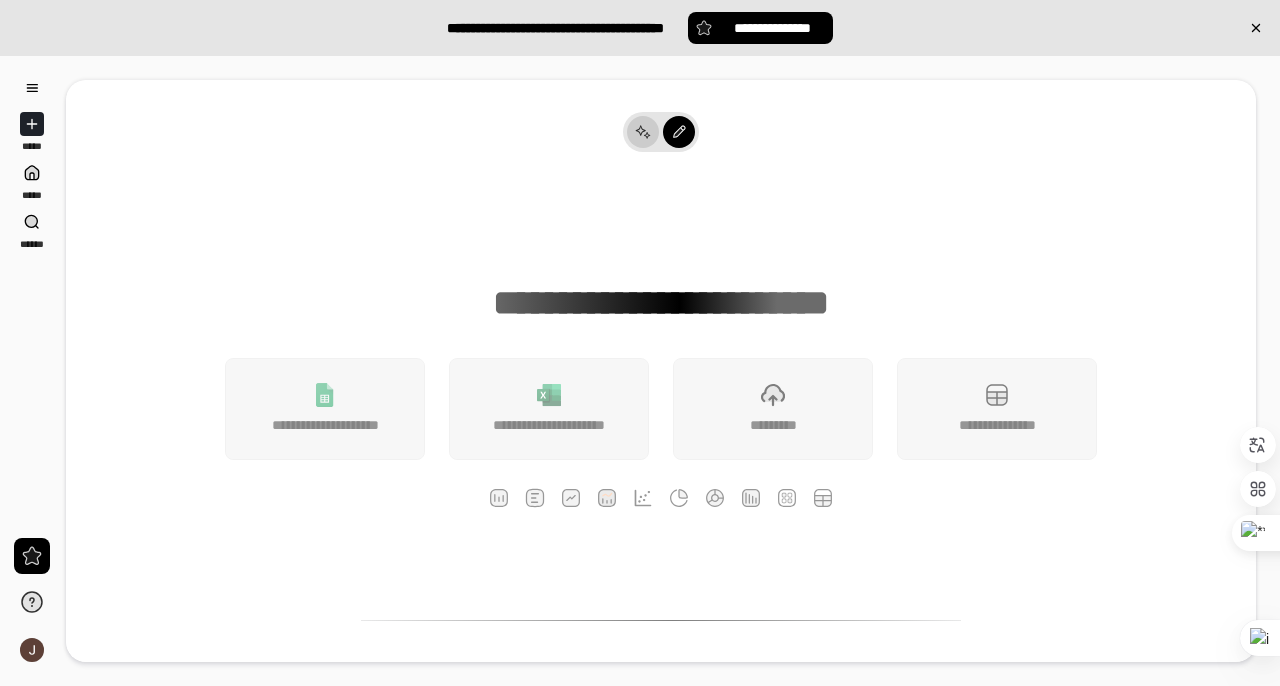 click 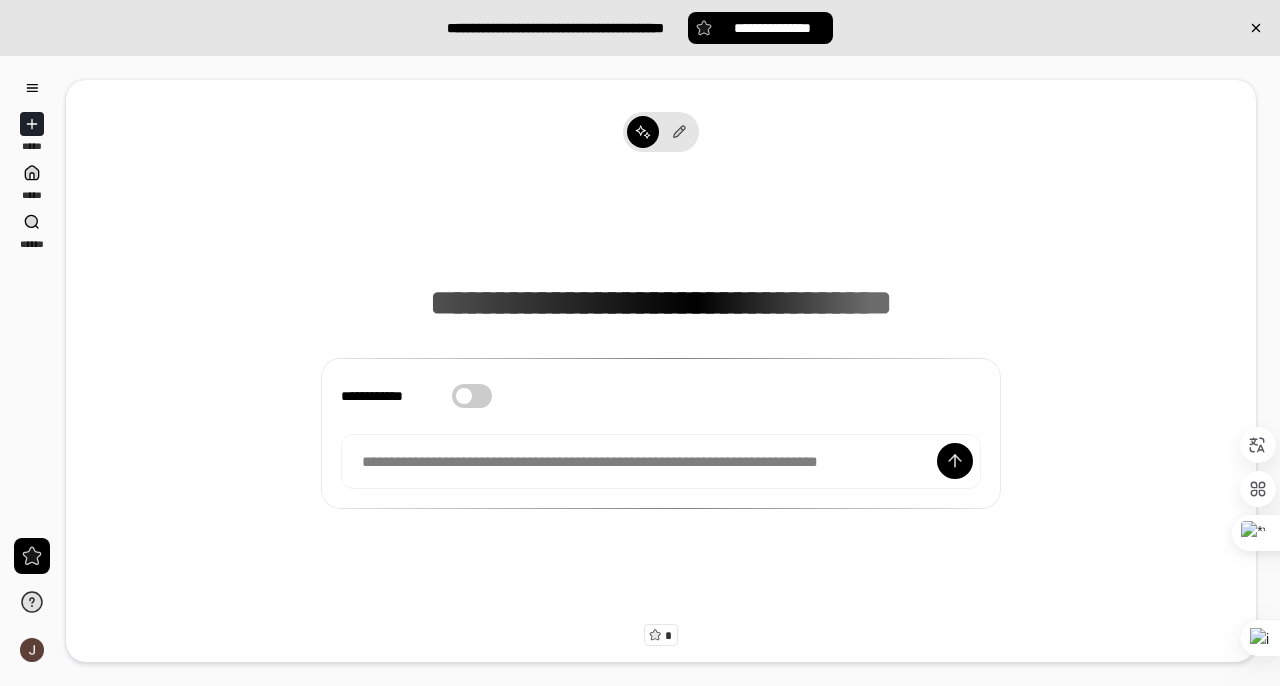 click on "**********" at bounding box center [555, 28] 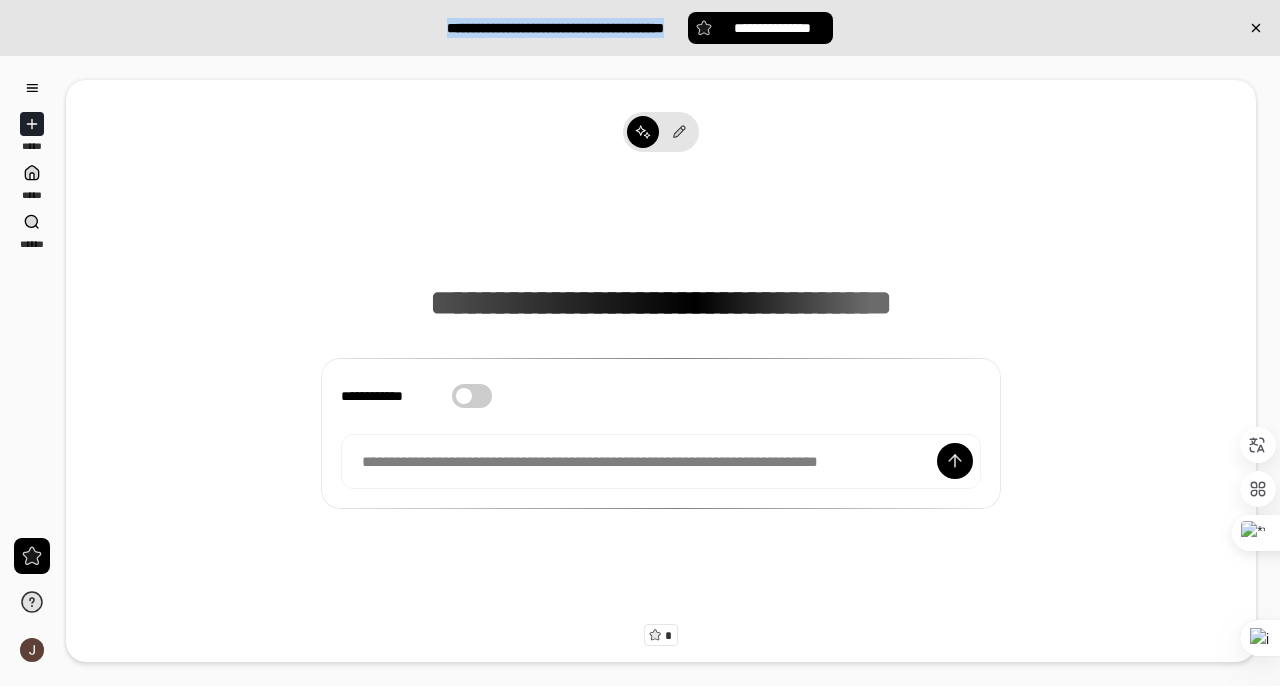 drag, startPoint x: 421, startPoint y: 24, endPoint x: 695, endPoint y: 24, distance: 274 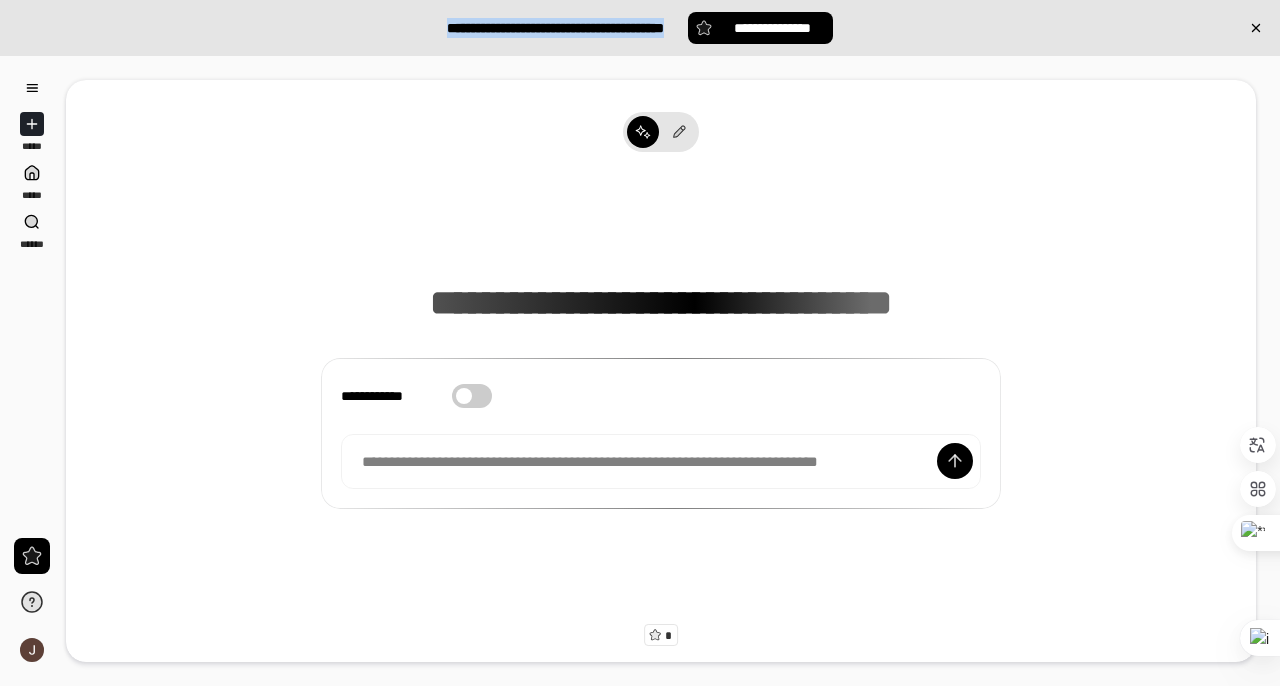 click on "[FIRST] [LAST]" at bounding box center (640, 28) 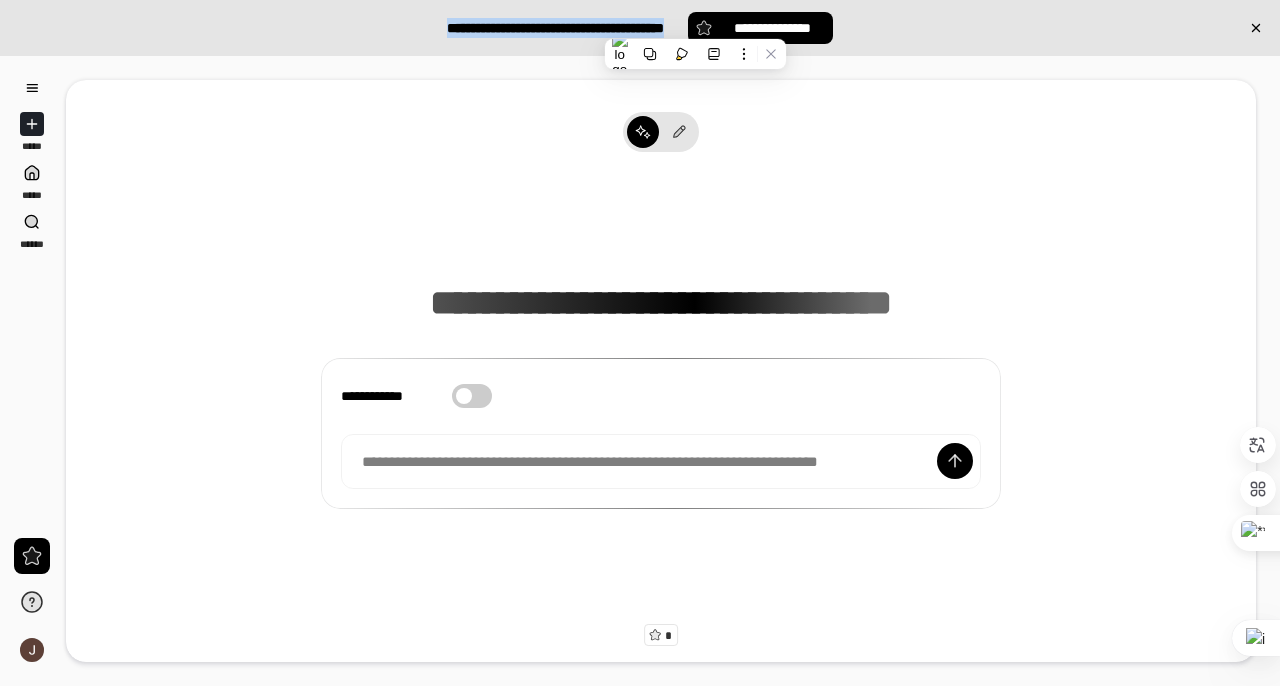 drag, startPoint x: 415, startPoint y: 214, endPoint x: 274, endPoint y: 286, distance: 158.31929 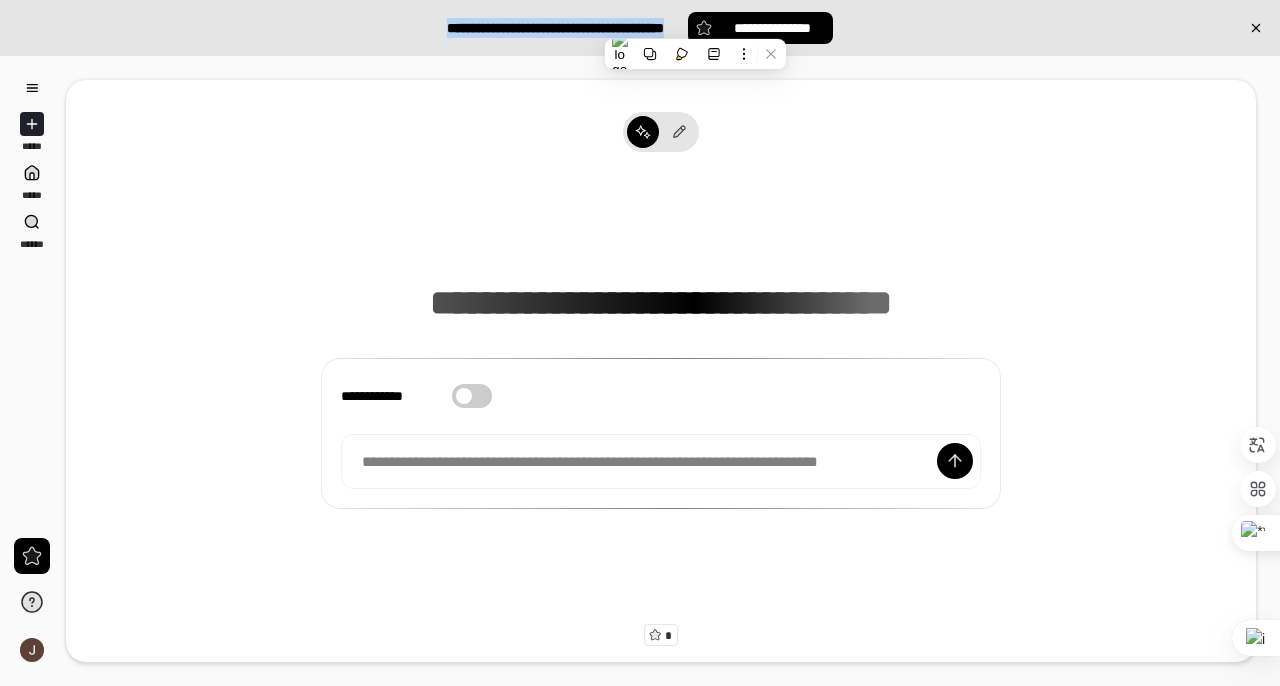 click on "[FIRST] [LAST] [LAST]" at bounding box center (661, 347) 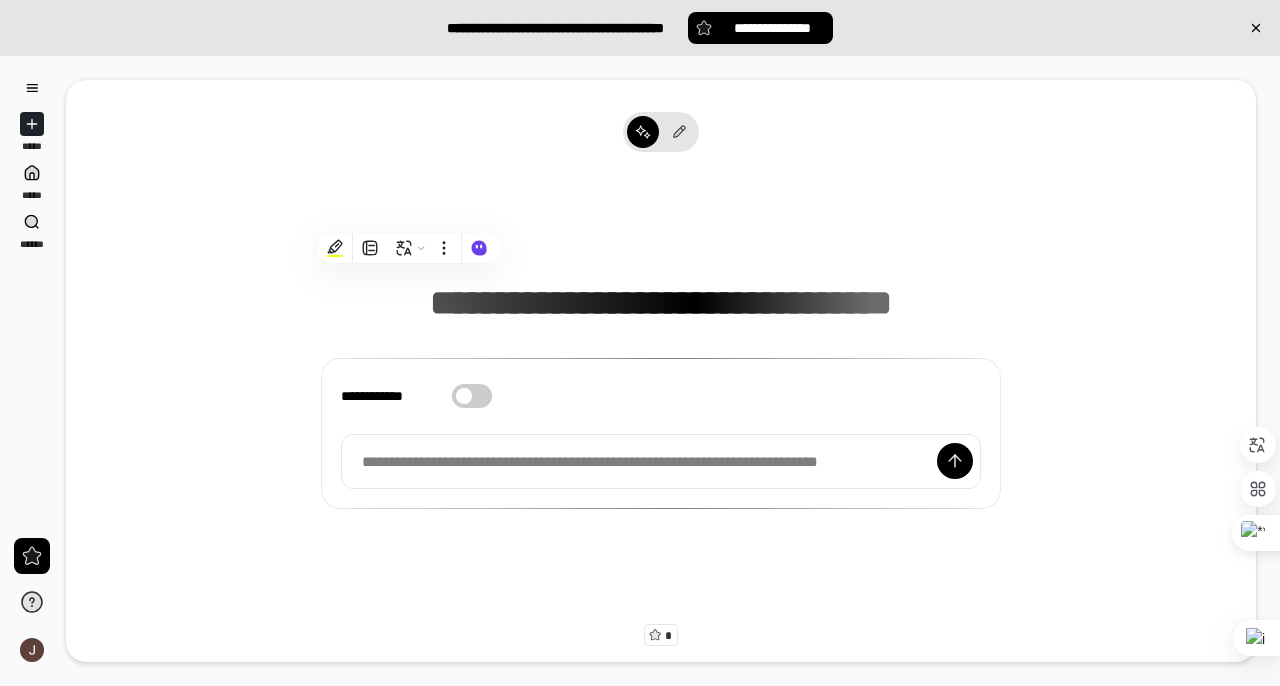 click on "**********" at bounding box center (661, 462) 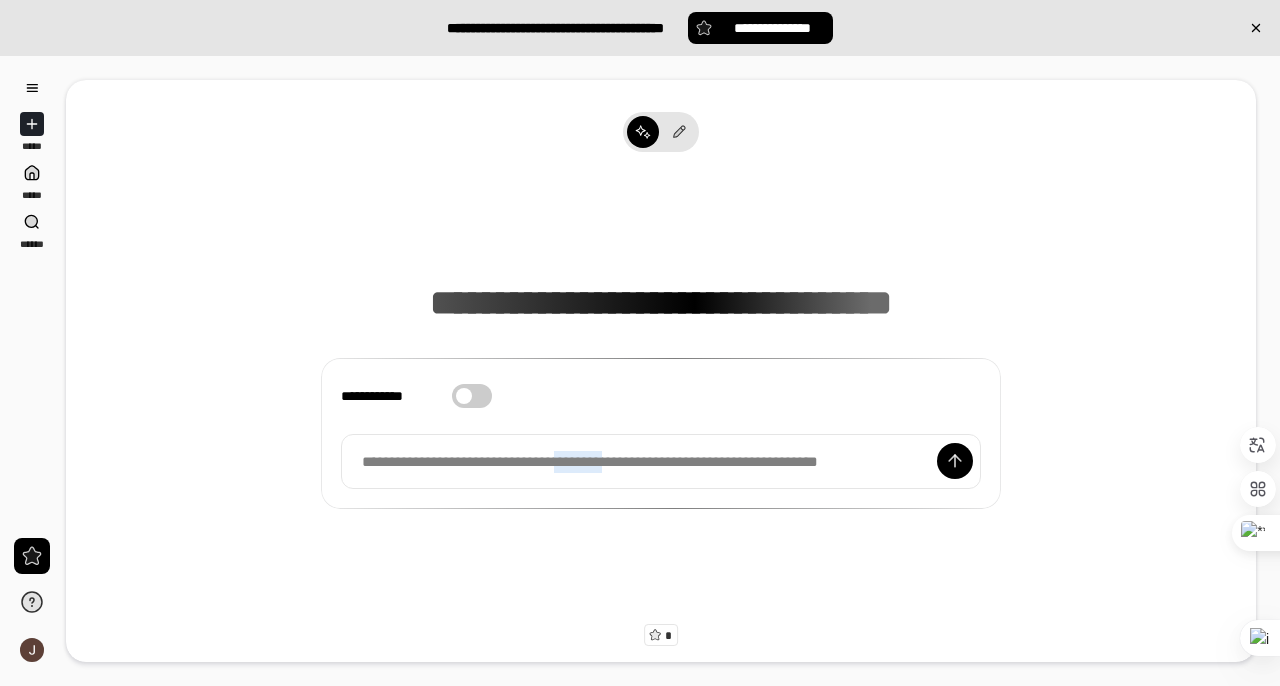 click on "**********" at bounding box center (661, 462) 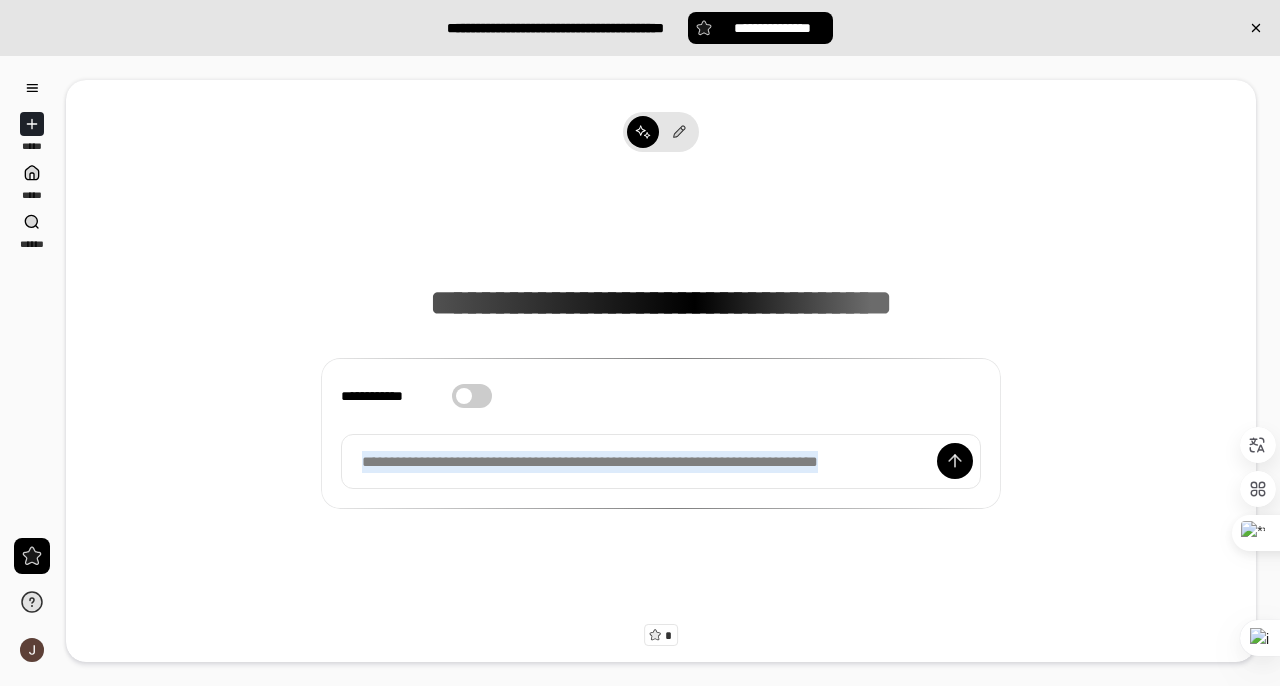 click on "**********" at bounding box center (661, 462) 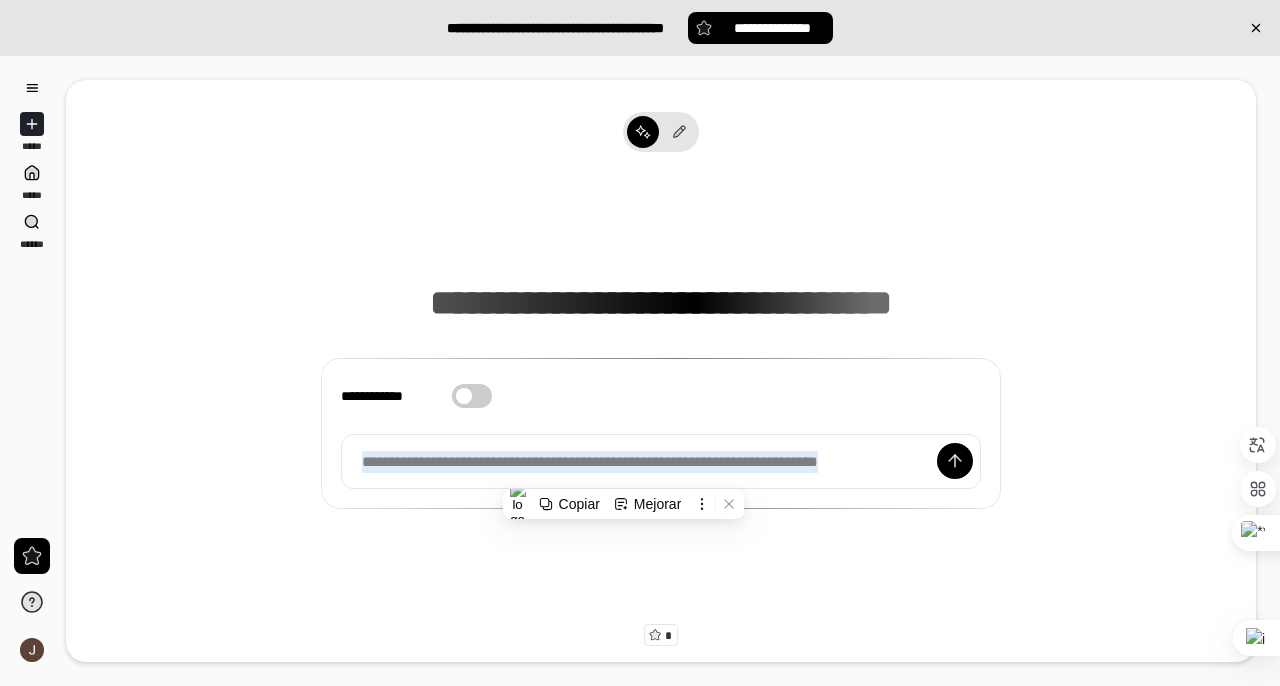 type 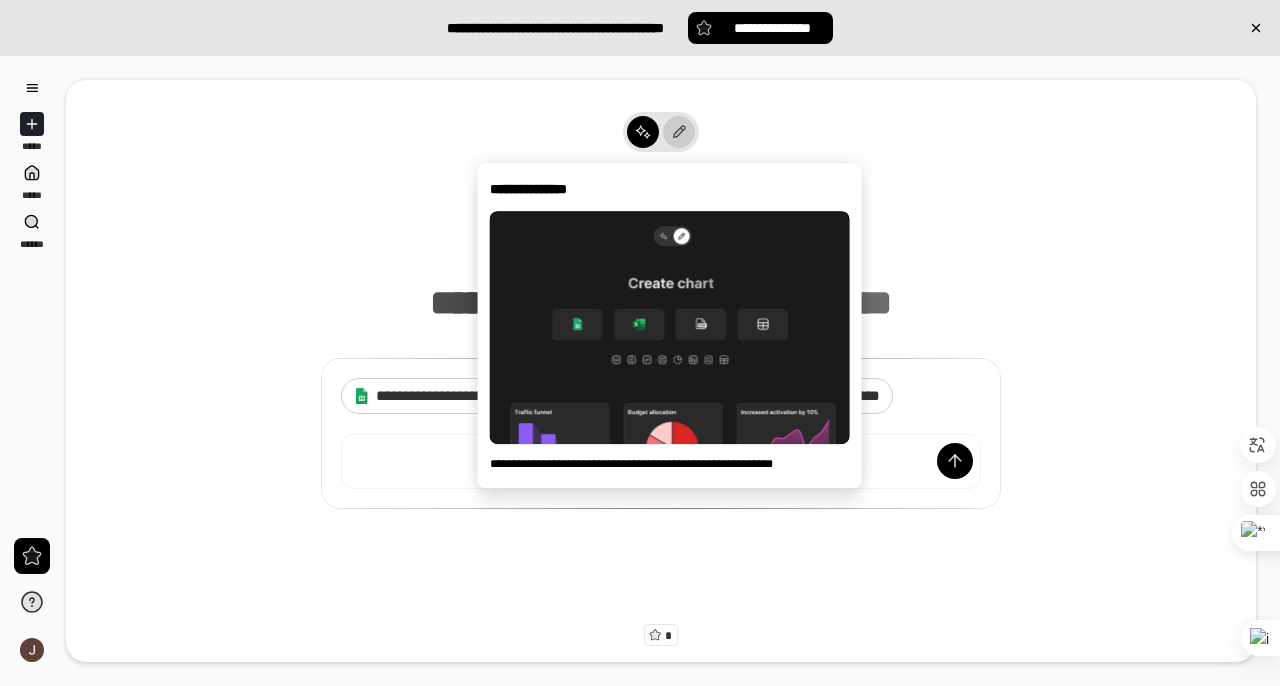 click 